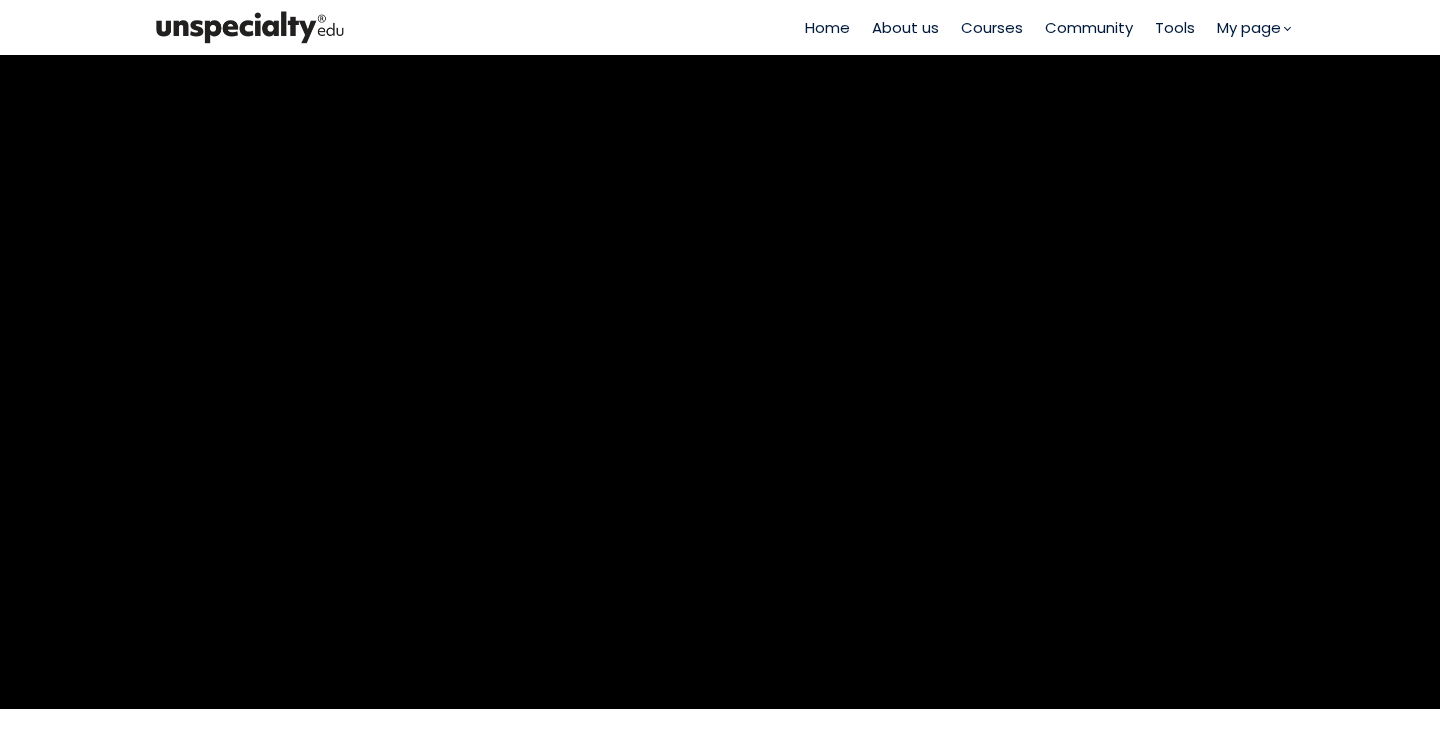 scroll, scrollTop: 0, scrollLeft: 0, axis: both 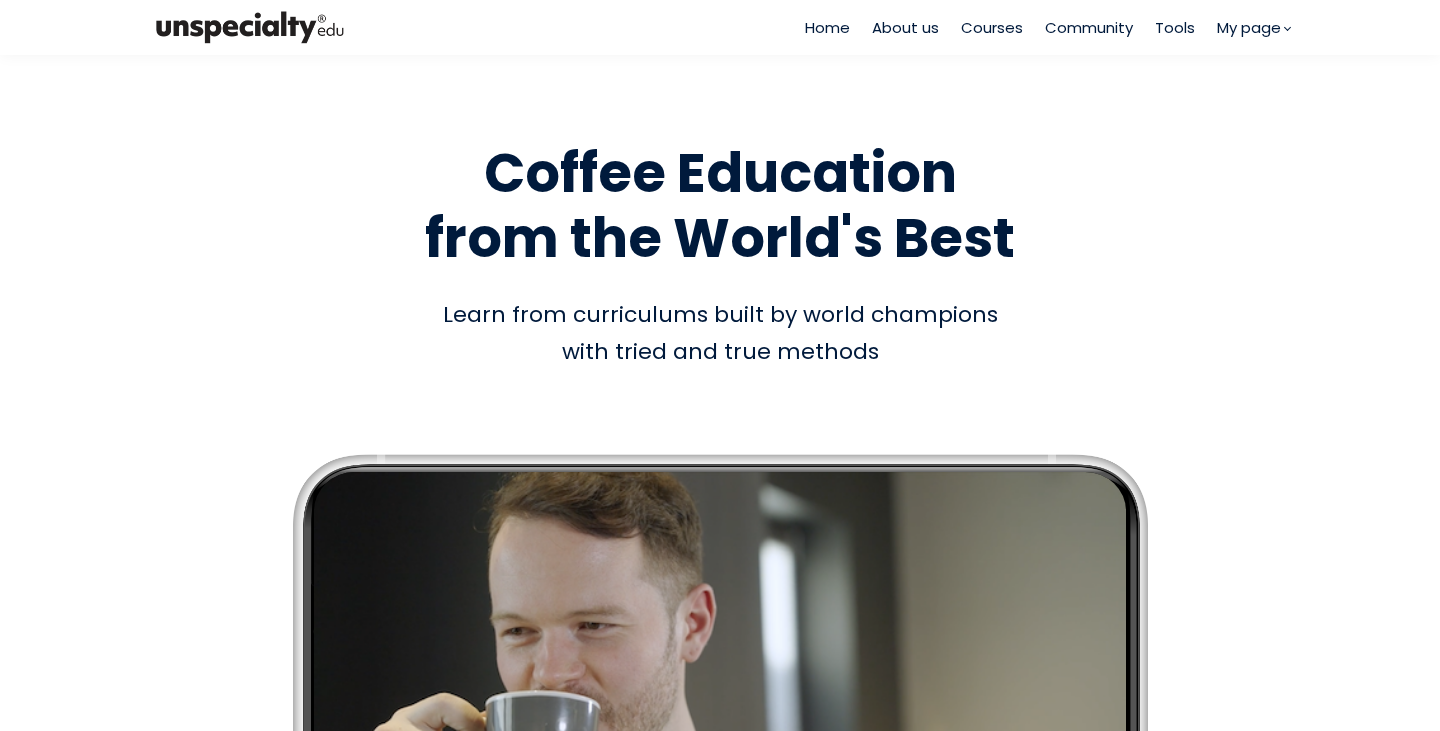 click on "Home
About us
Courses
Community
Tools
My page" at bounding box center (1047, 27) 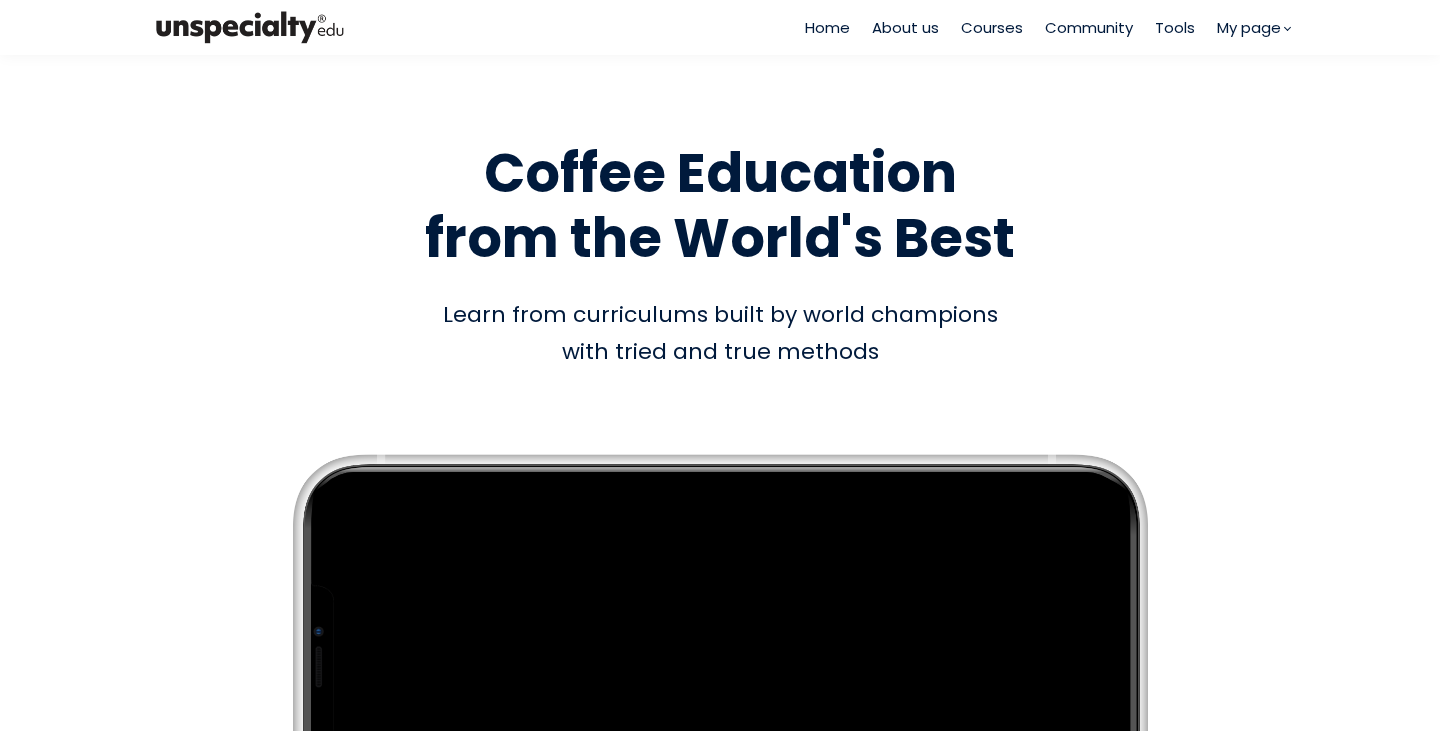 click on "Courses" at bounding box center [992, 27] 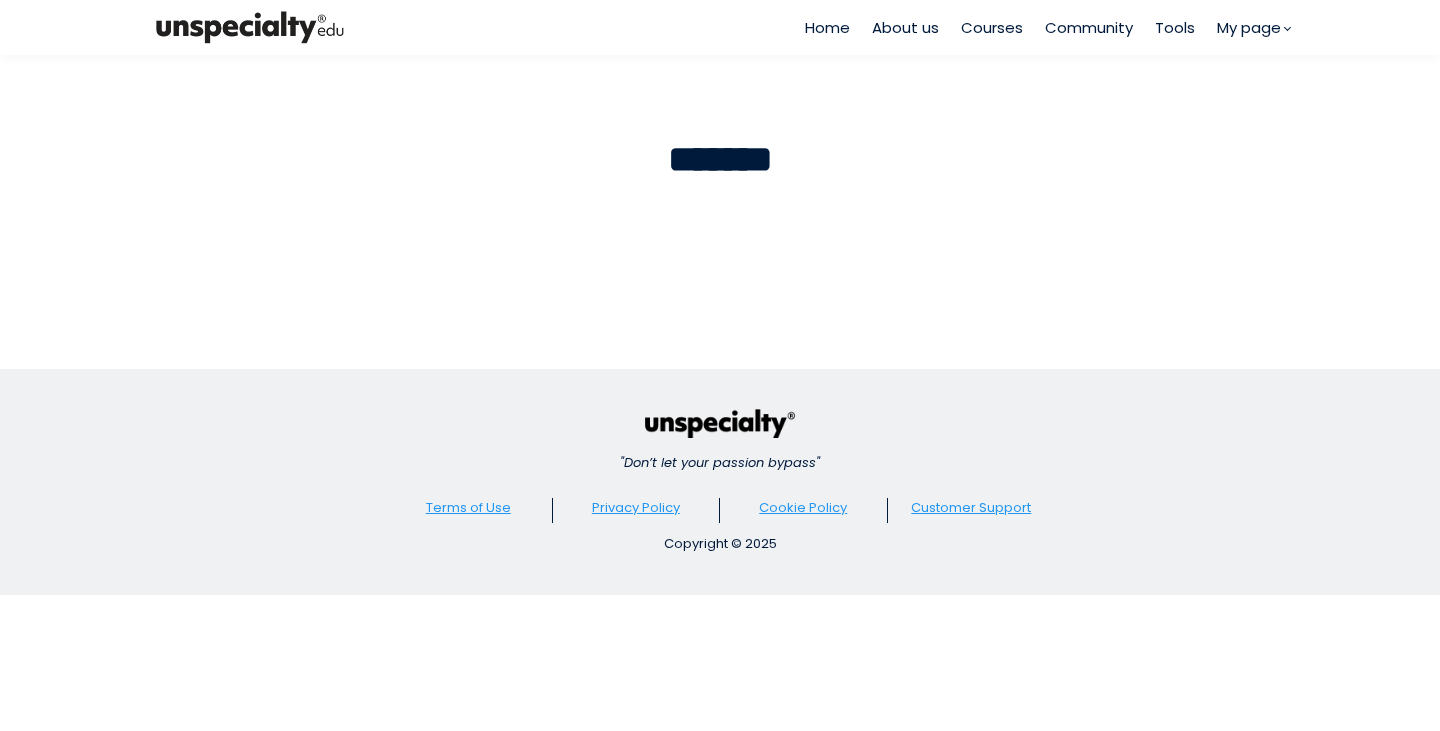 scroll, scrollTop: 0, scrollLeft: 0, axis: both 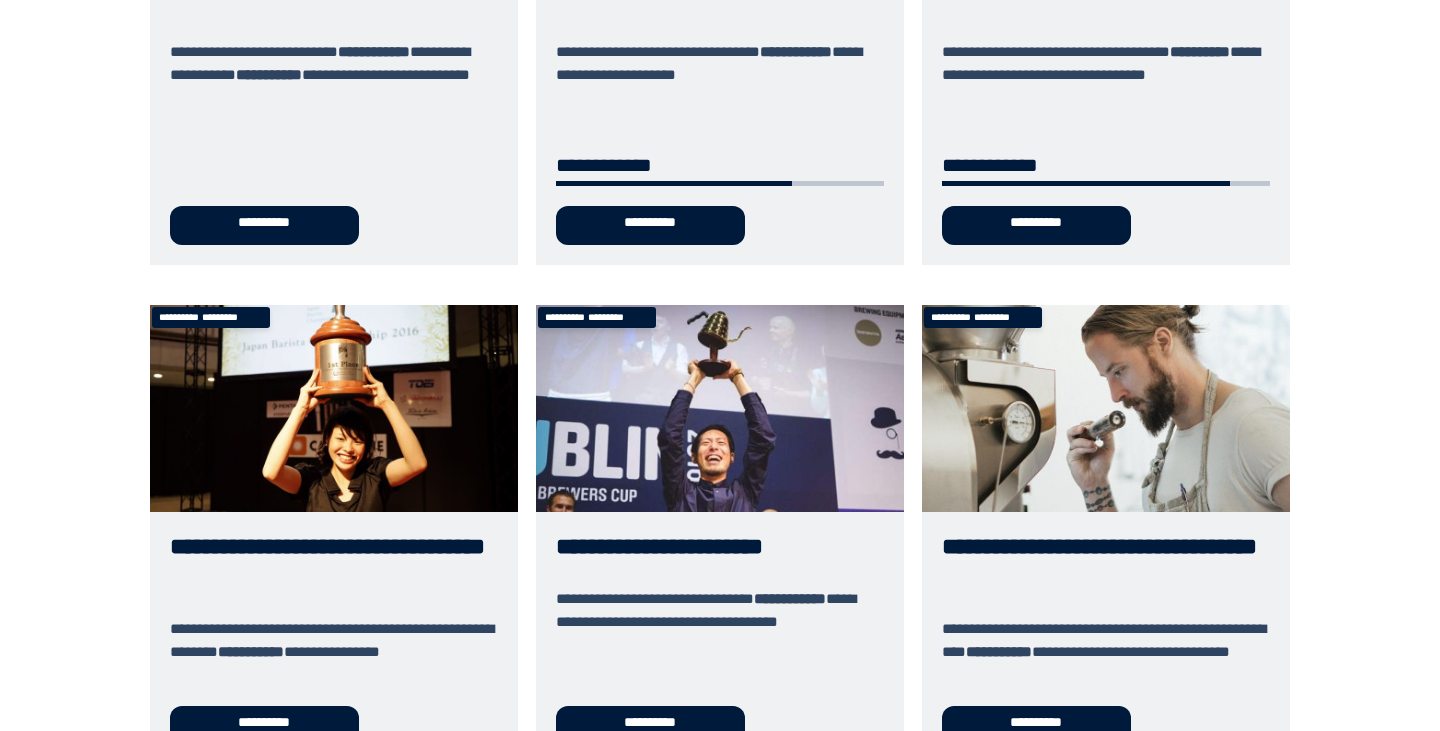 click on "**********" at bounding box center [1106, 535] 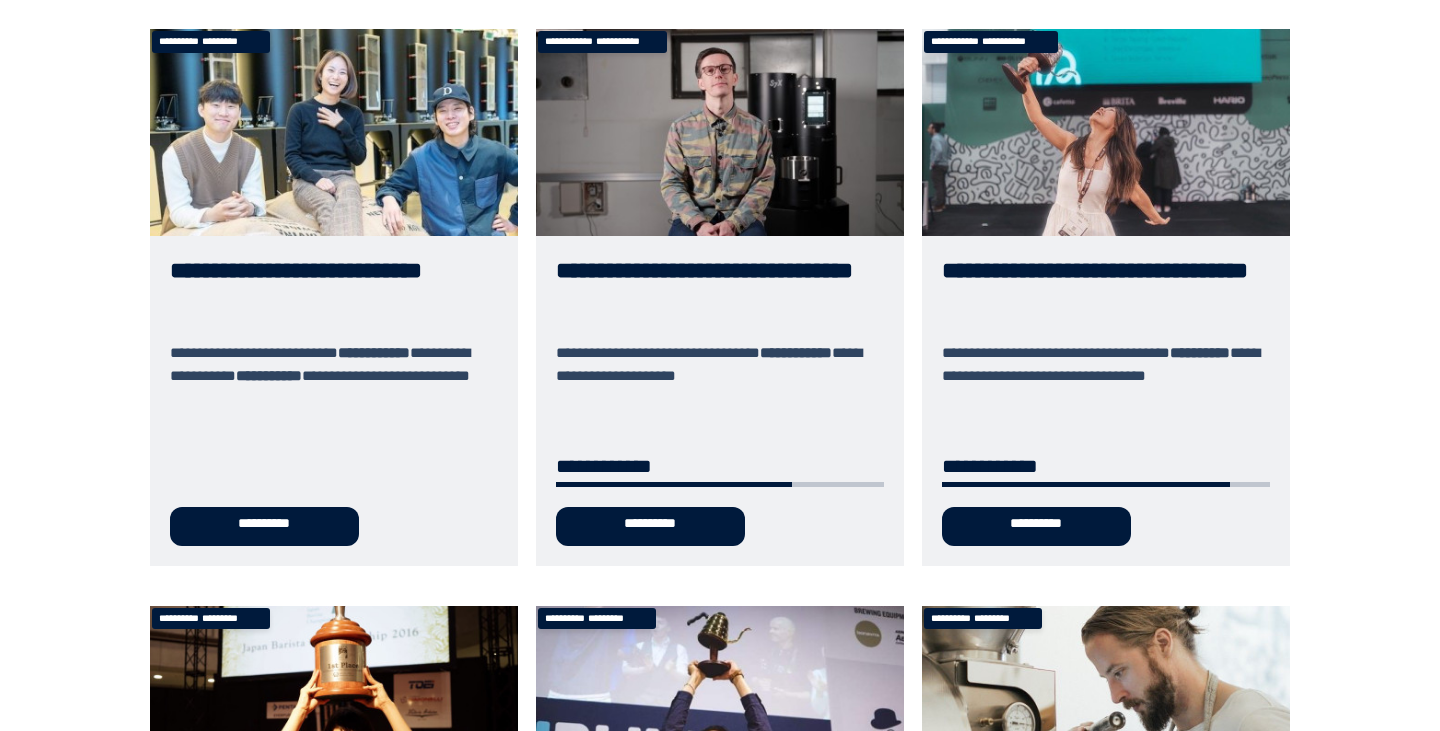 scroll, scrollTop: 37, scrollLeft: 0, axis: vertical 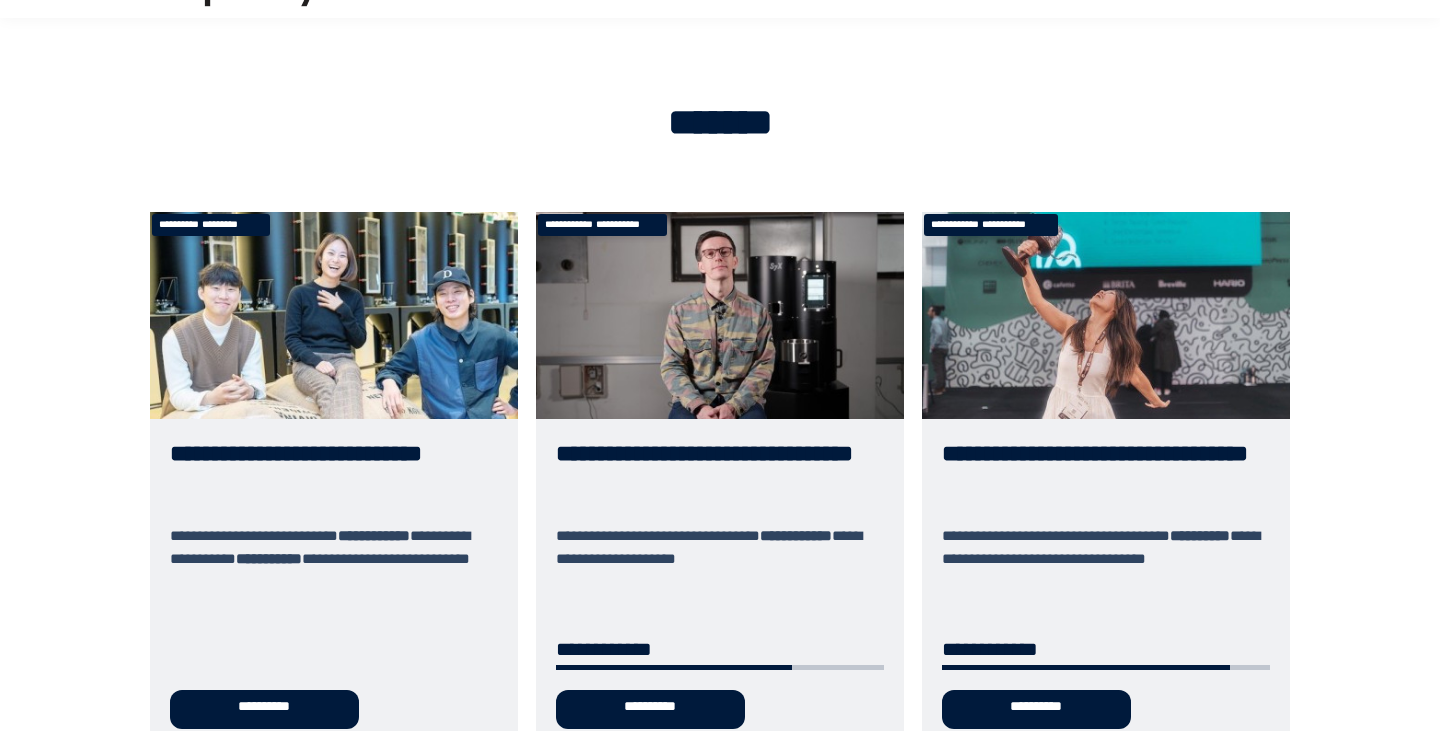 click on "**********" at bounding box center [720, 480] 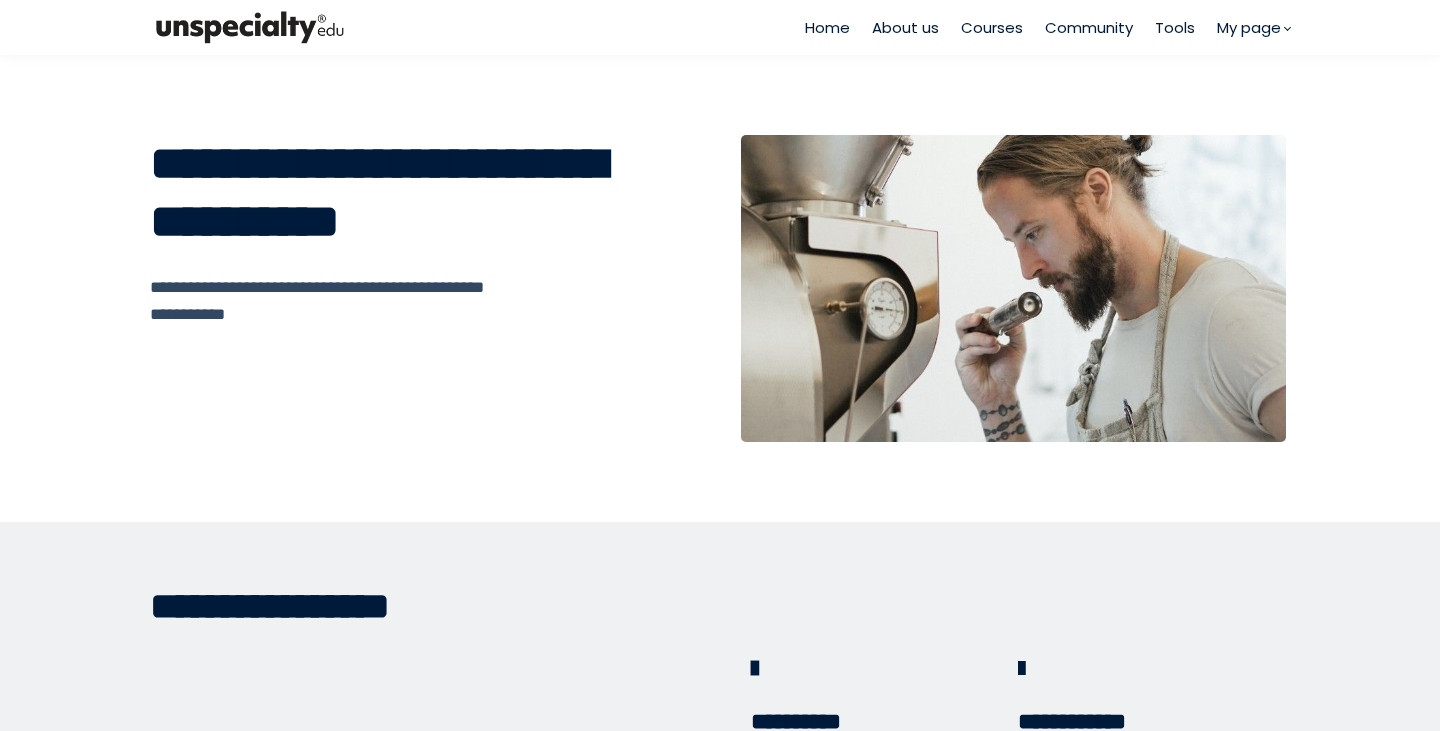 scroll, scrollTop: 0, scrollLeft: 0, axis: both 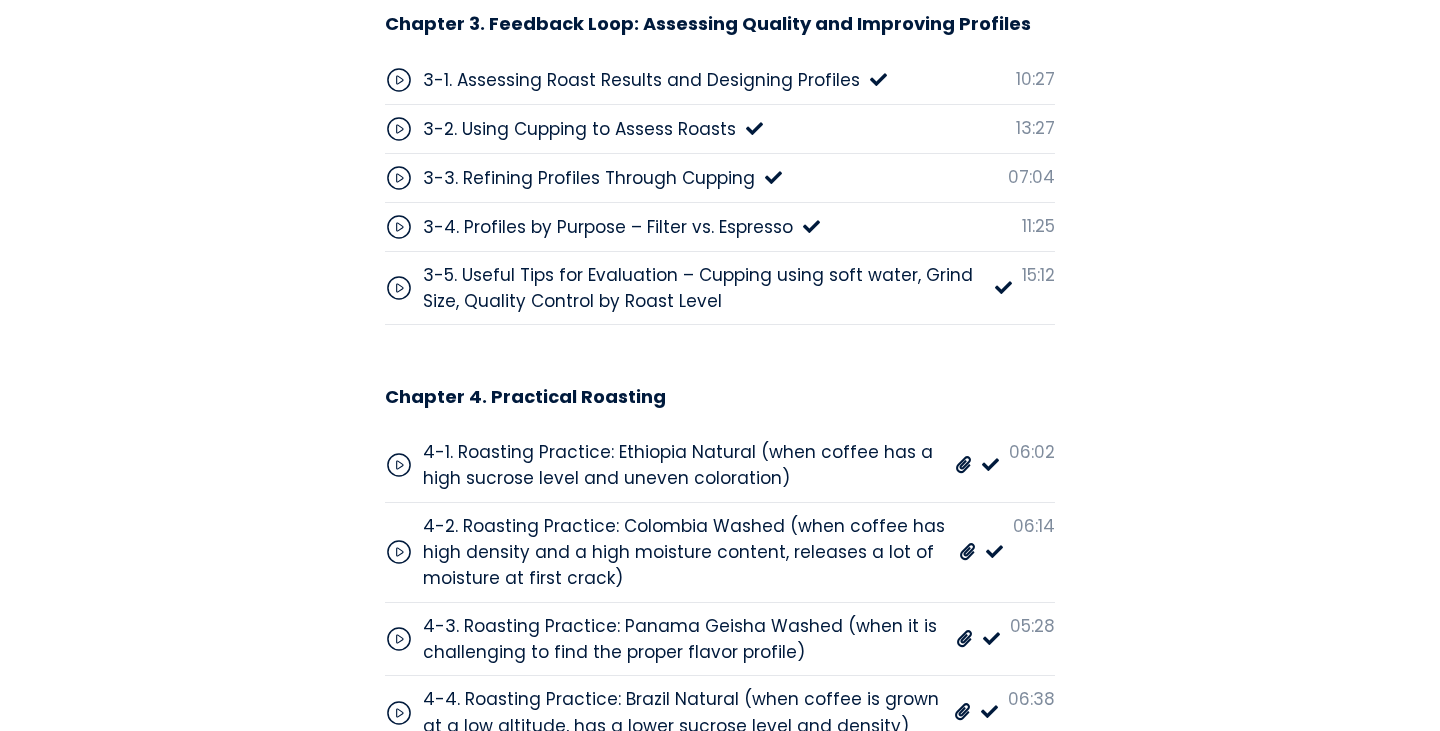 click on "3-5. Useful Tips for Evaluation – Cupping using soft water, Grind Size, Quality Control by Roast Level       15:12" at bounding box center (720, 289) 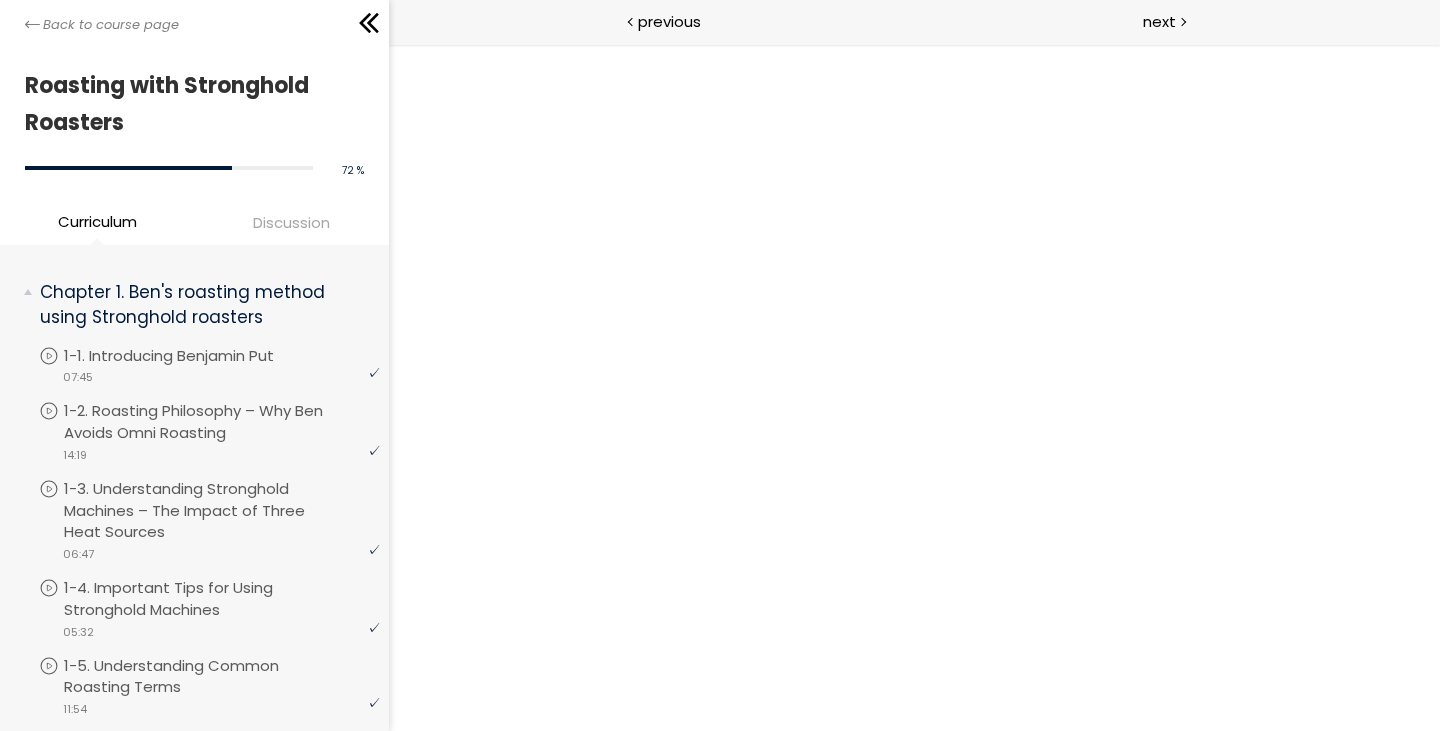 scroll, scrollTop: 0, scrollLeft: 0, axis: both 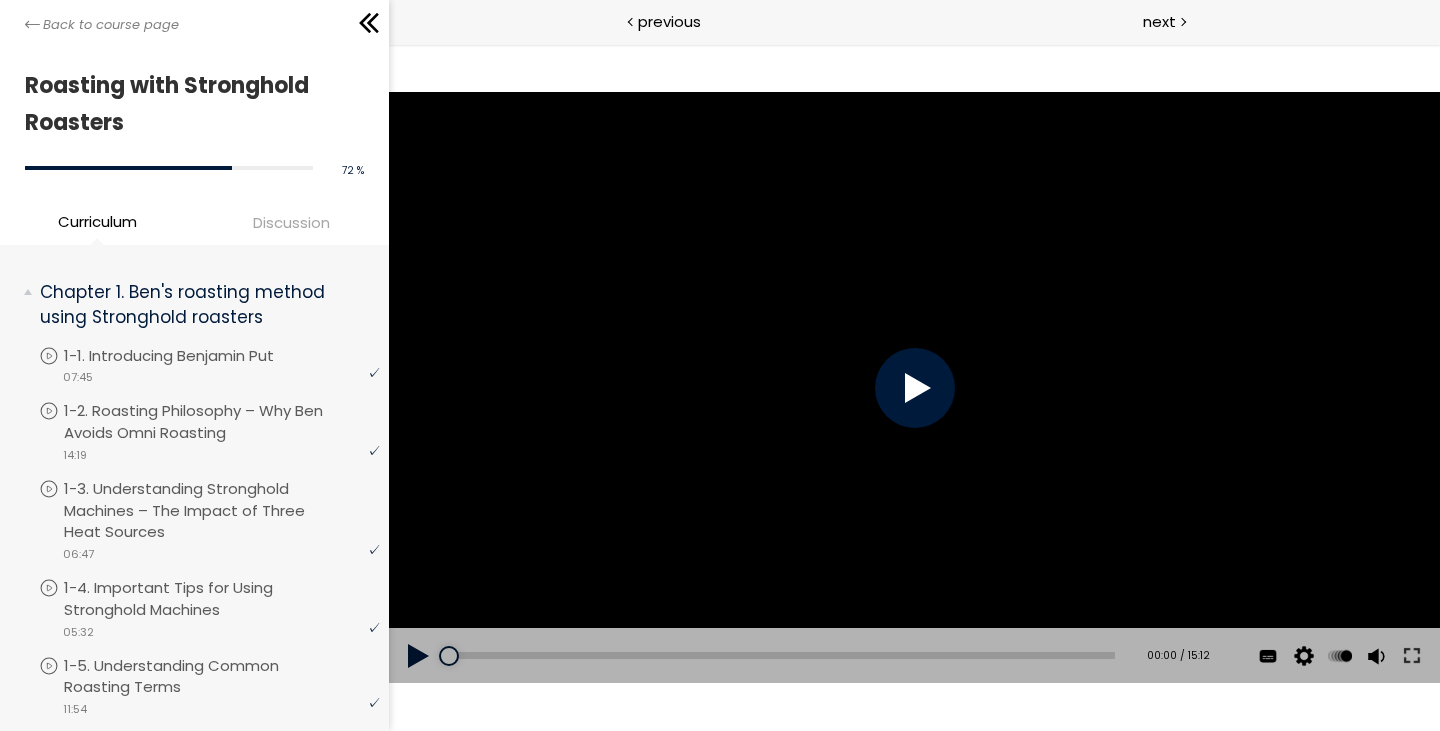 click at bounding box center (914, 388) 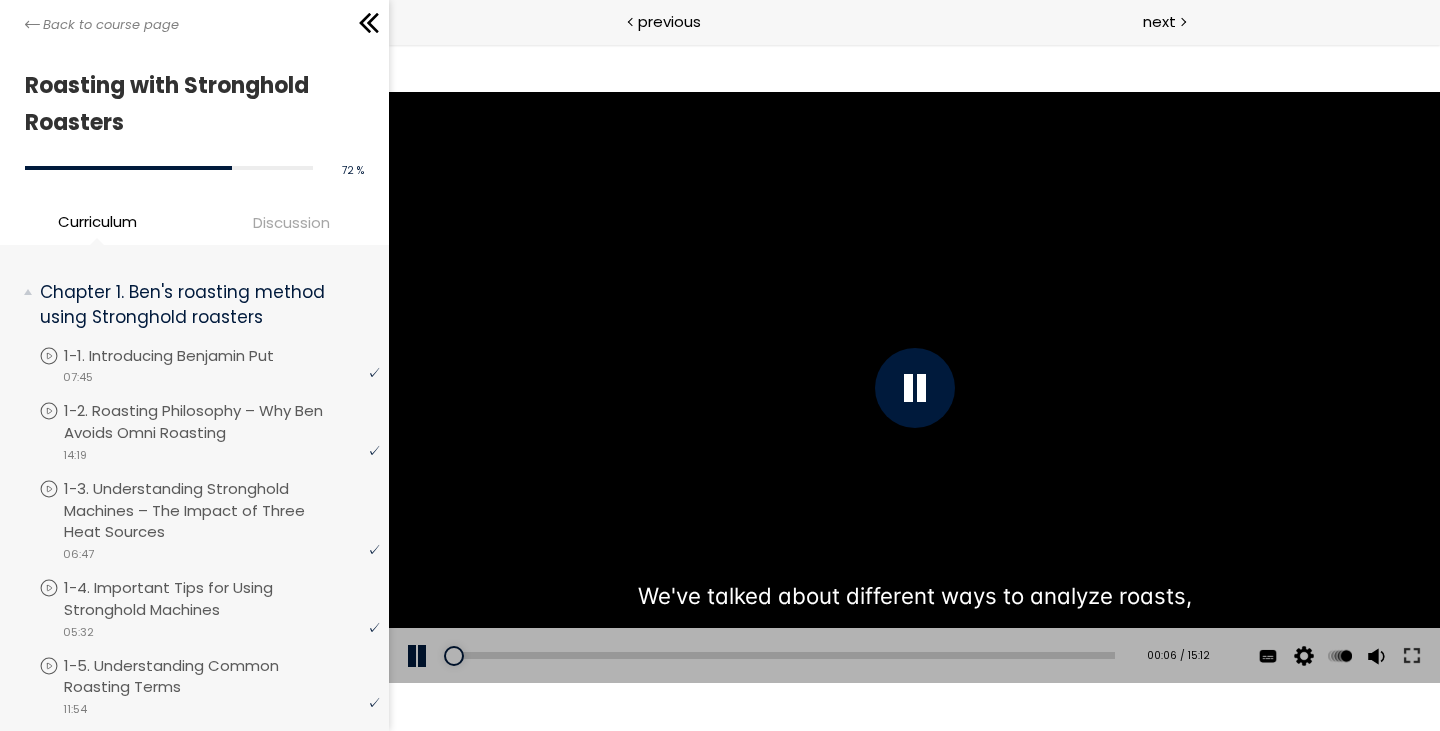 click on "Subtitles     English   中文 (简体)     None           Auto     1080p   720p   540p   360p   224p       x   2   x   1.5   x   1.25   x   1   x   0.75   x   0.5" at bounding box center (1333, 656) 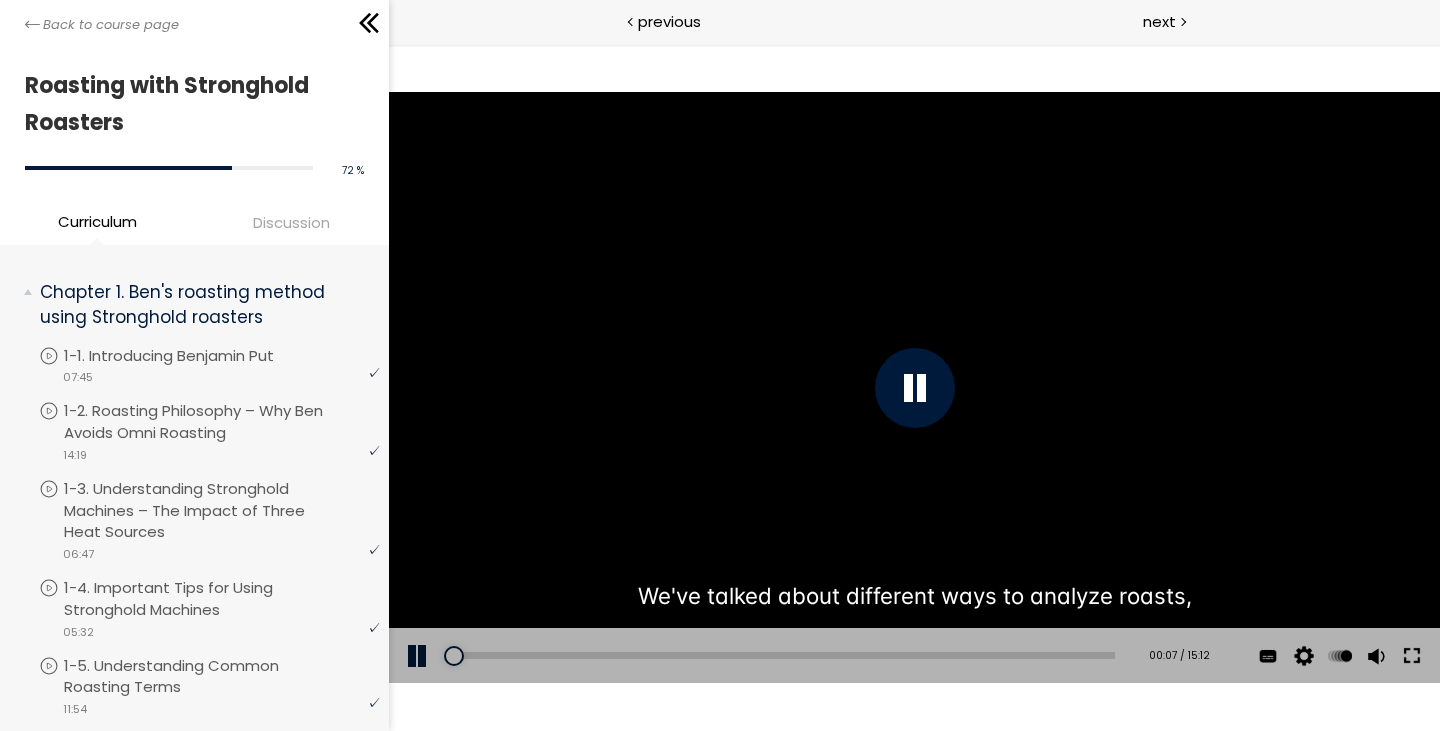 click at bounding box center [1411, 656] 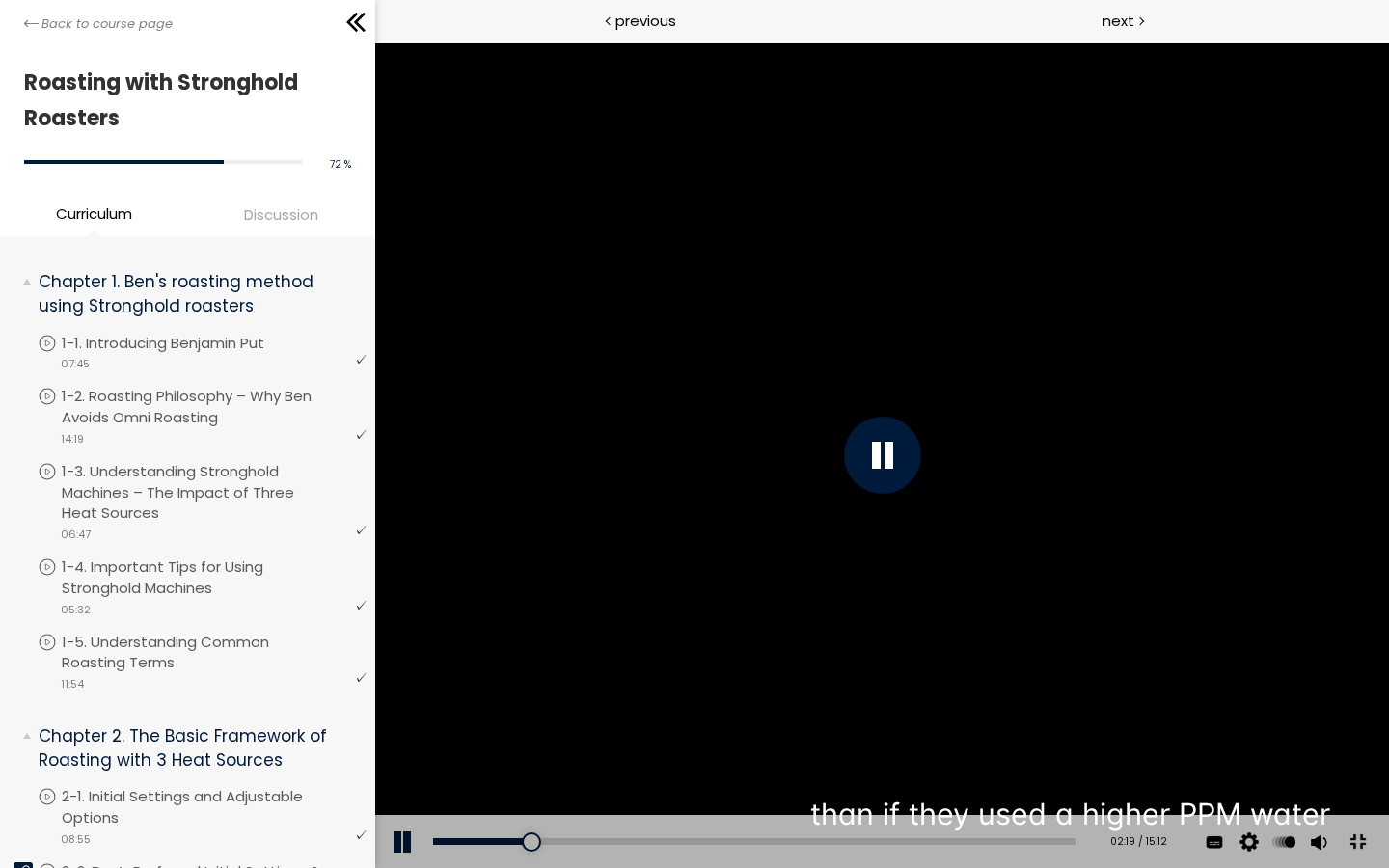 click at bounding box center [881, 455] 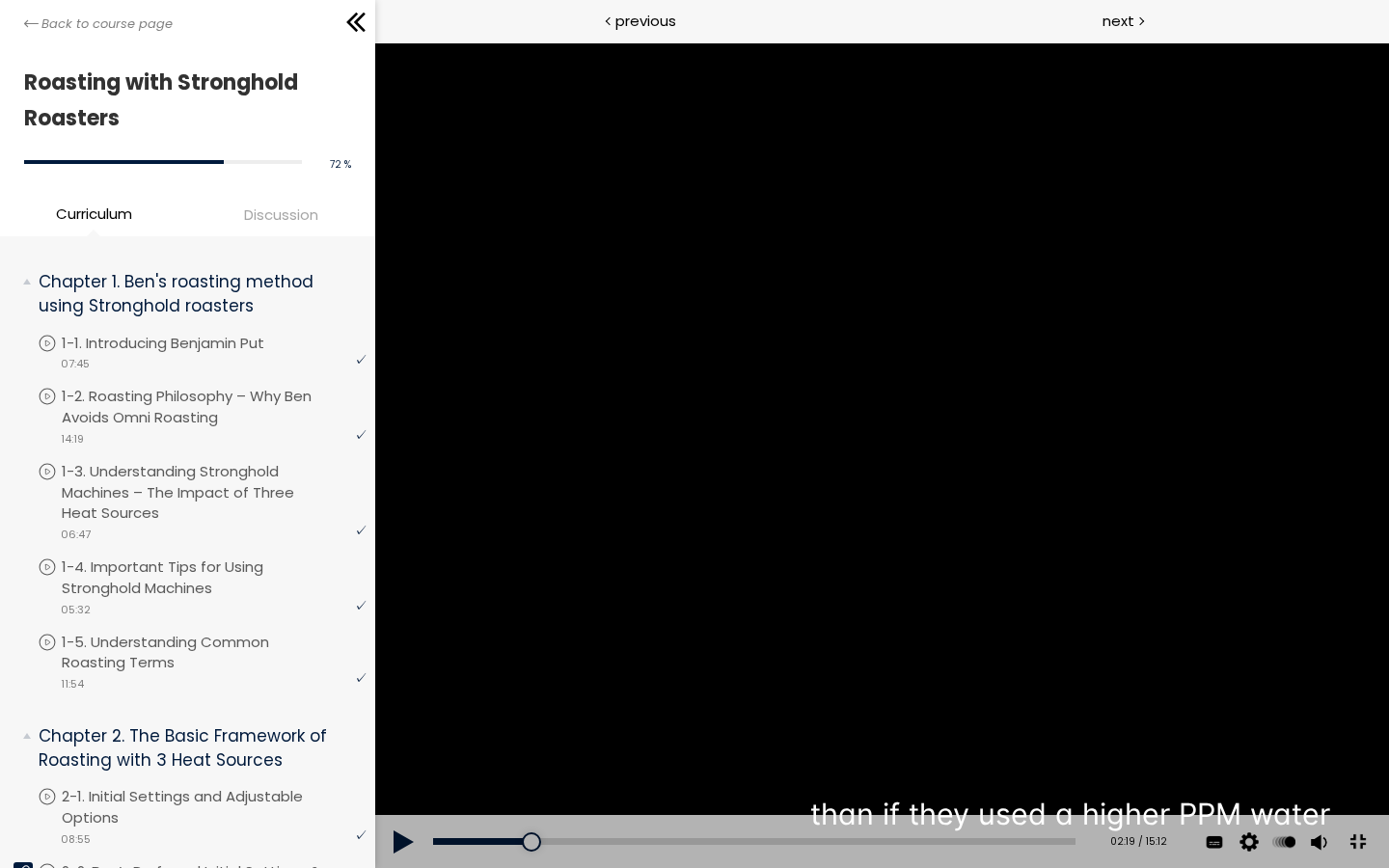 click at bounding box center (881, 455) 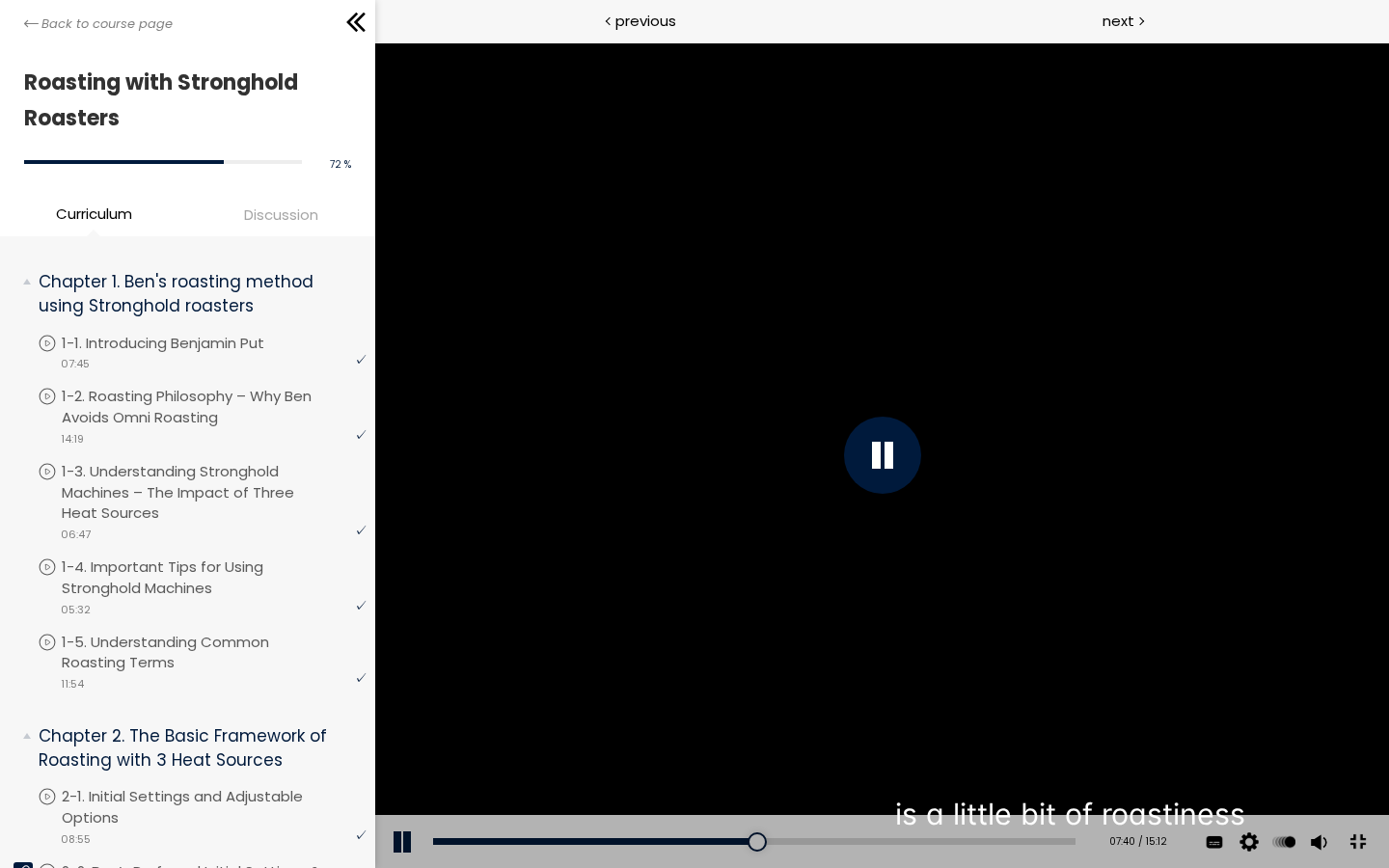 click at bounding box center [881, 455] 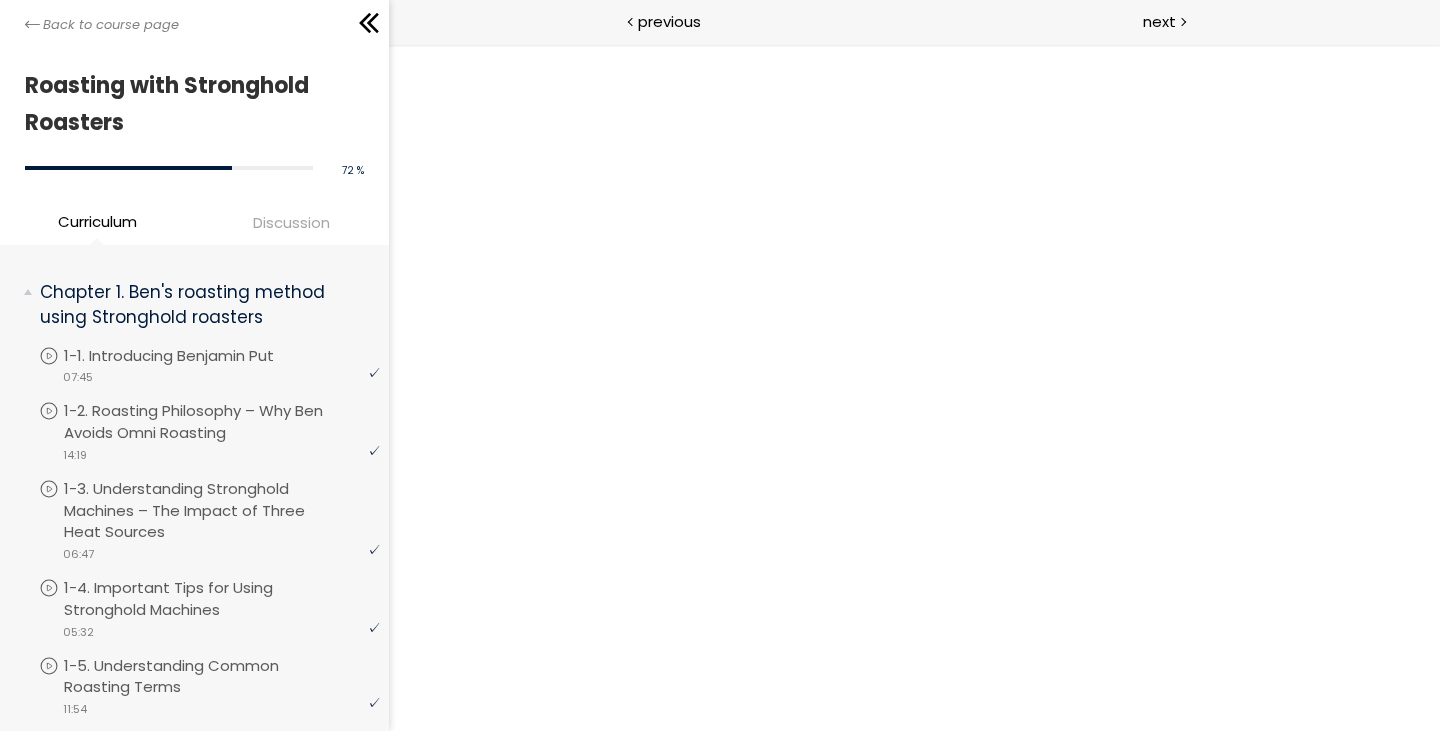 scroll, scrollTop: 0, scrollLeft: 0, axis: both 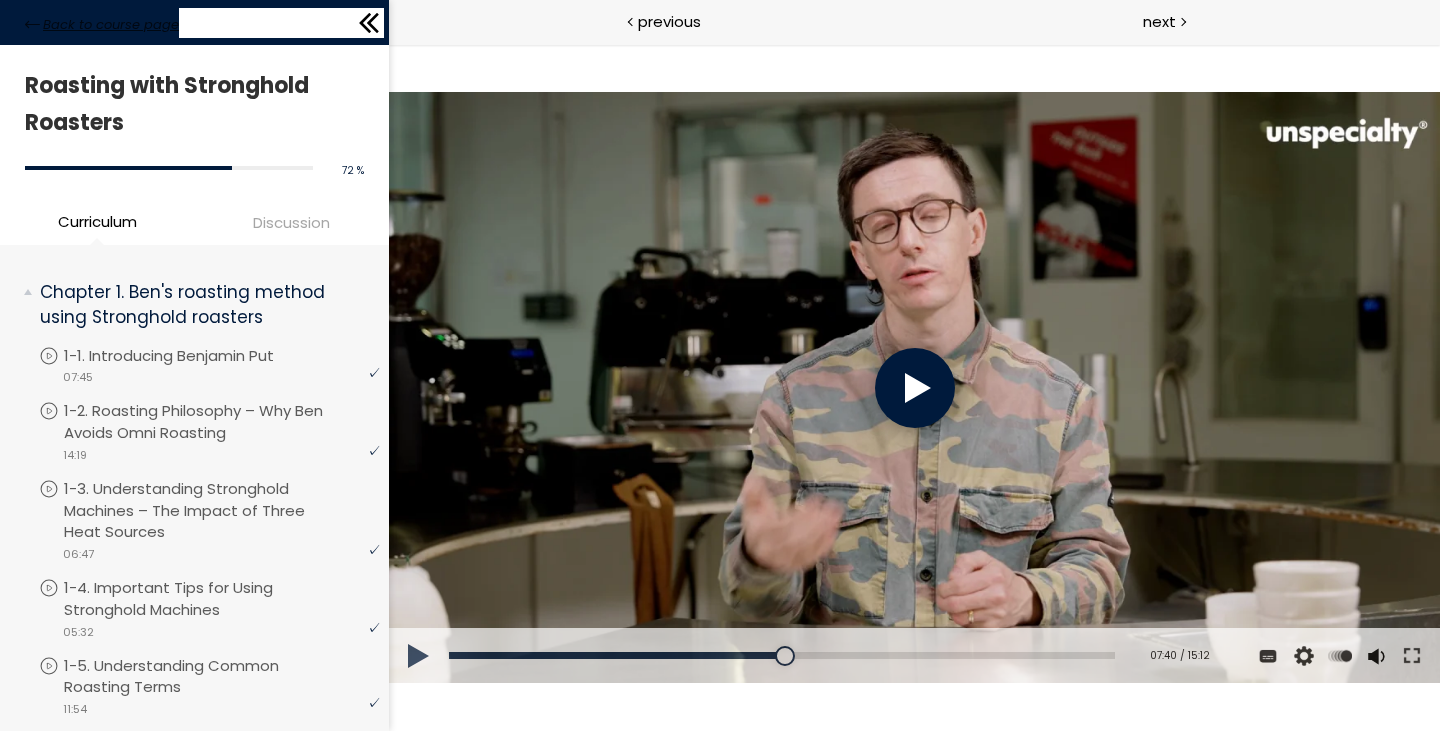 click on "Back to course page" at bounding box center [111, 25] 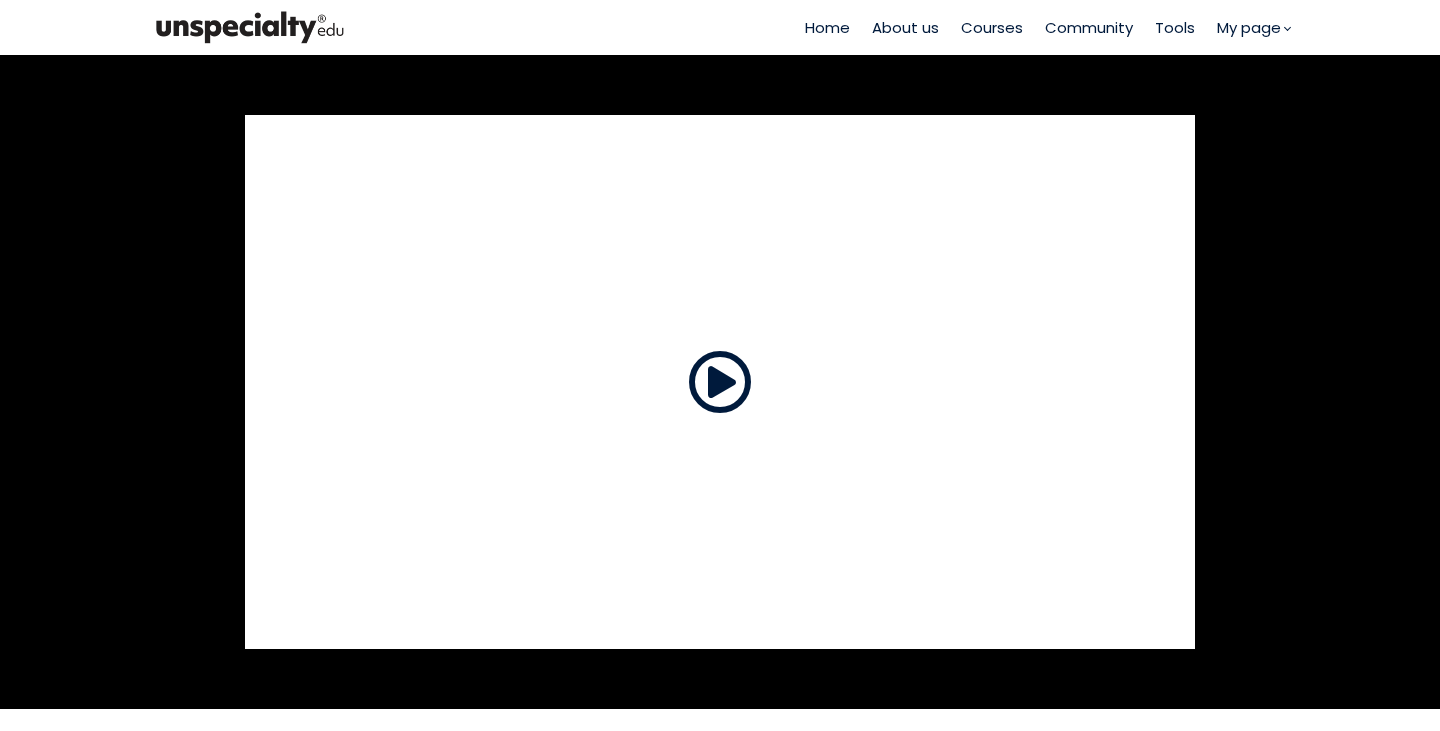 scroll, scrollTop: 0, scrollLeft: 0, axis: both 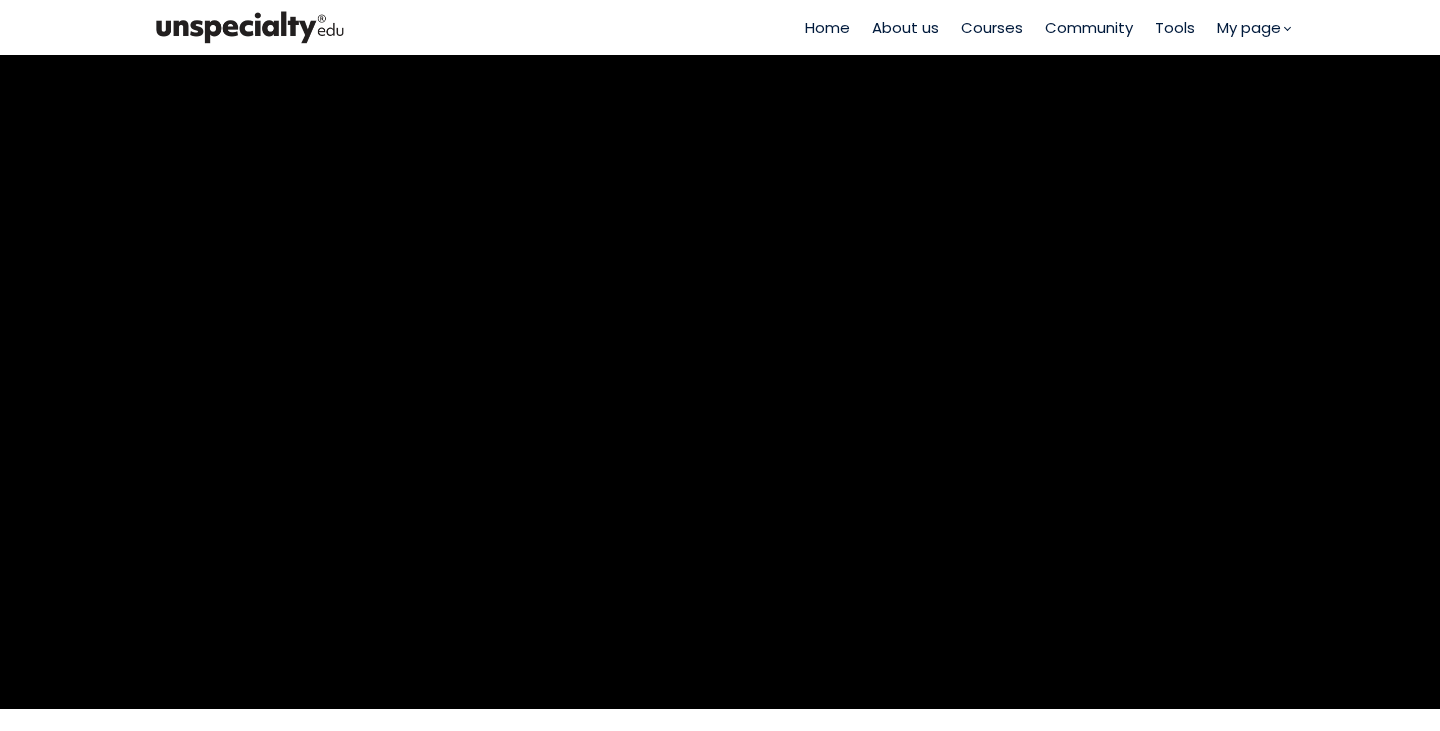 click on "Courses" at bounding box center [992, 27] 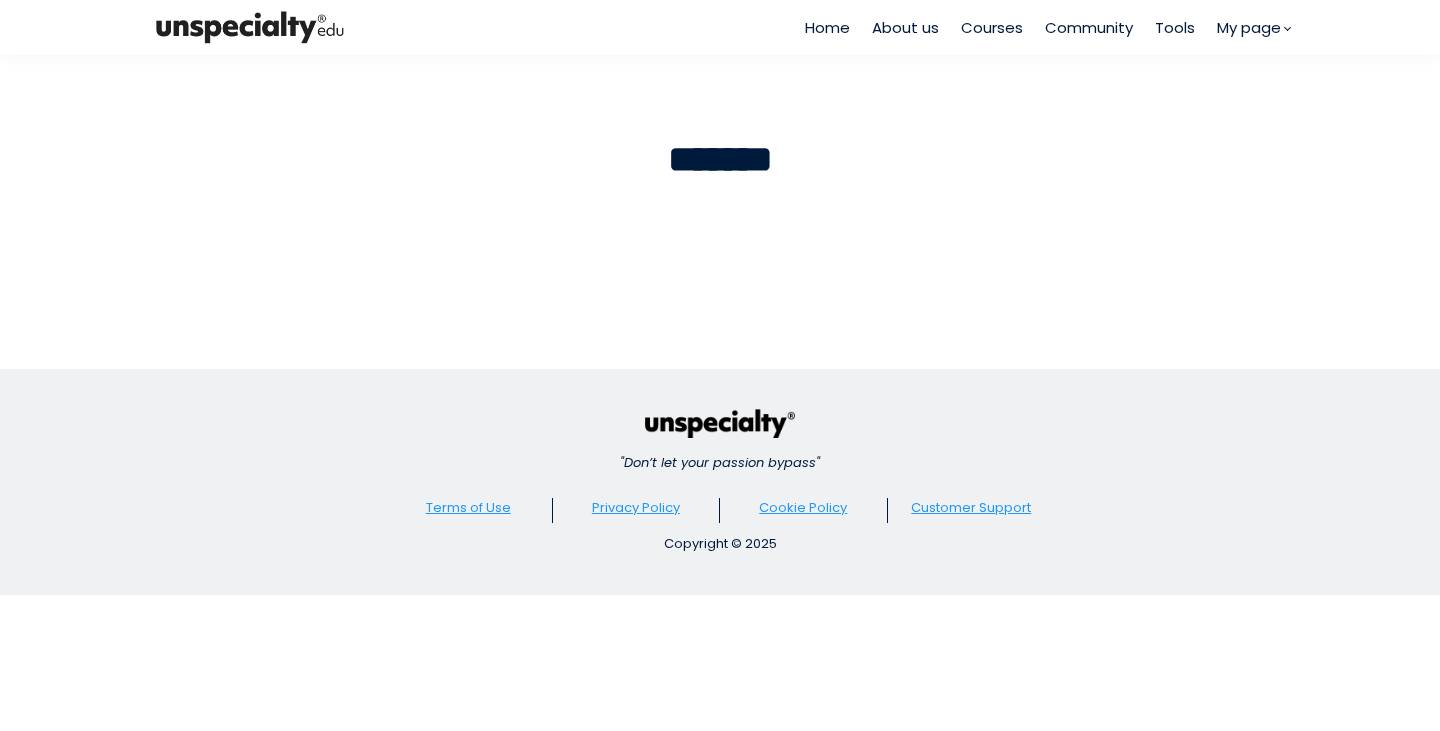scroll, scrollTop: 0, scrollLeft: 0, axis: both 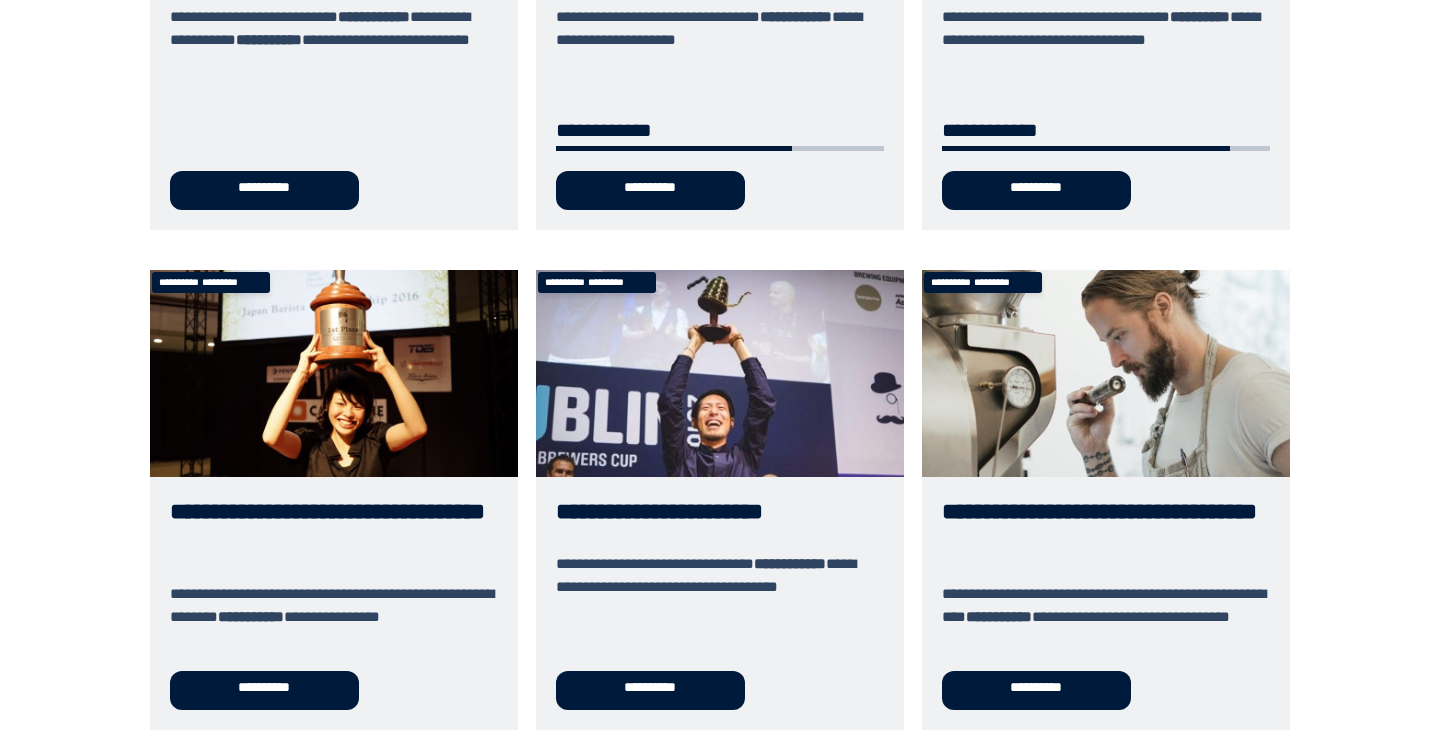 click on "**********" at bounding box center [1106, 500] 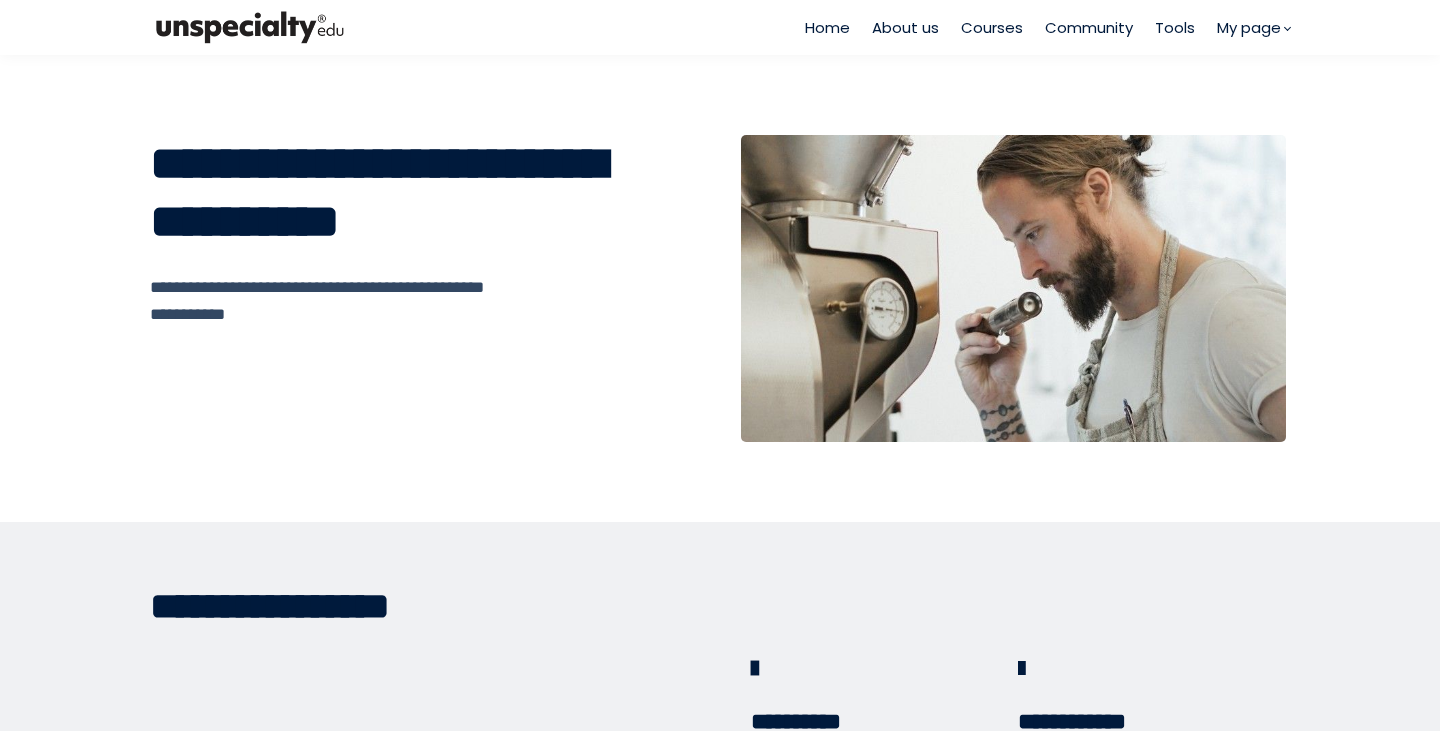 scroll, scrollTop: 0, scrollLeft: 0, axis: both 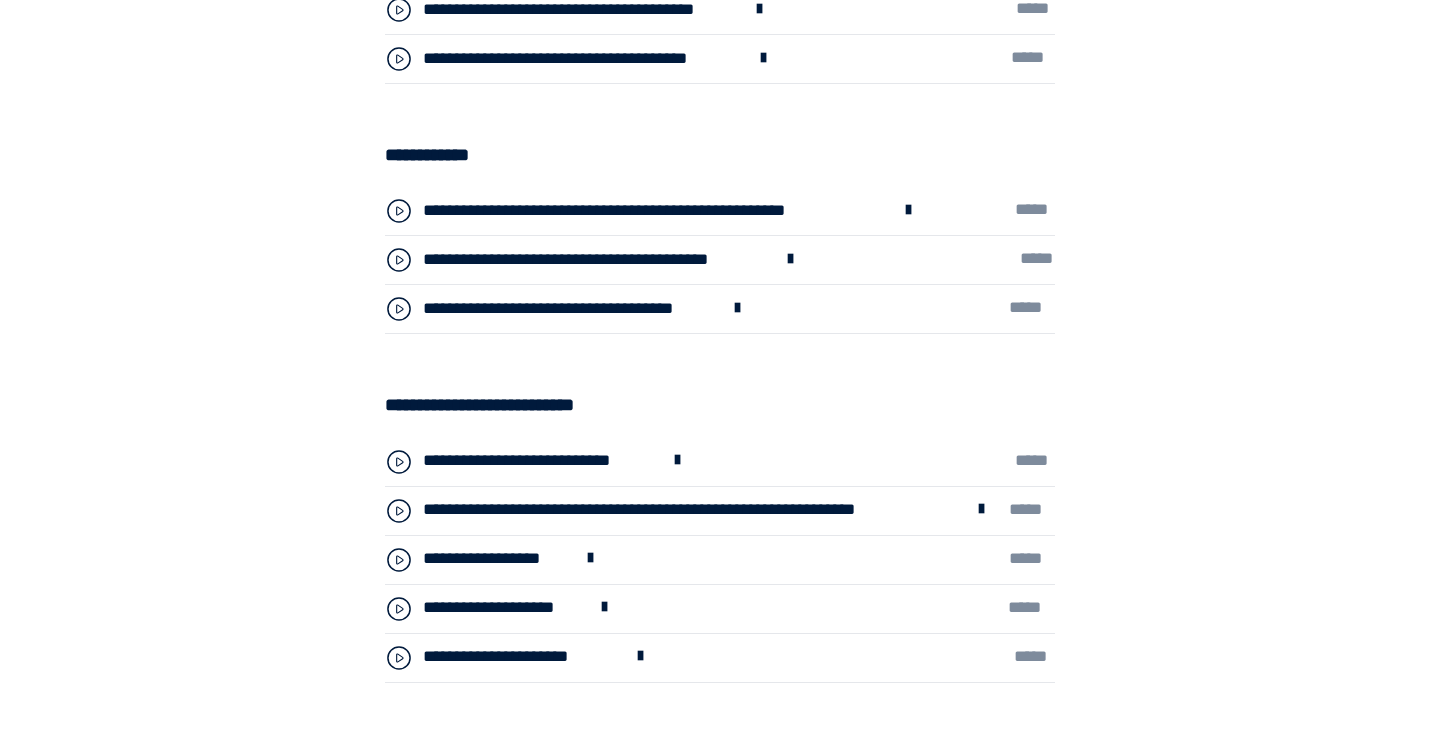 click on "**********" at bounding box center (571, 309) 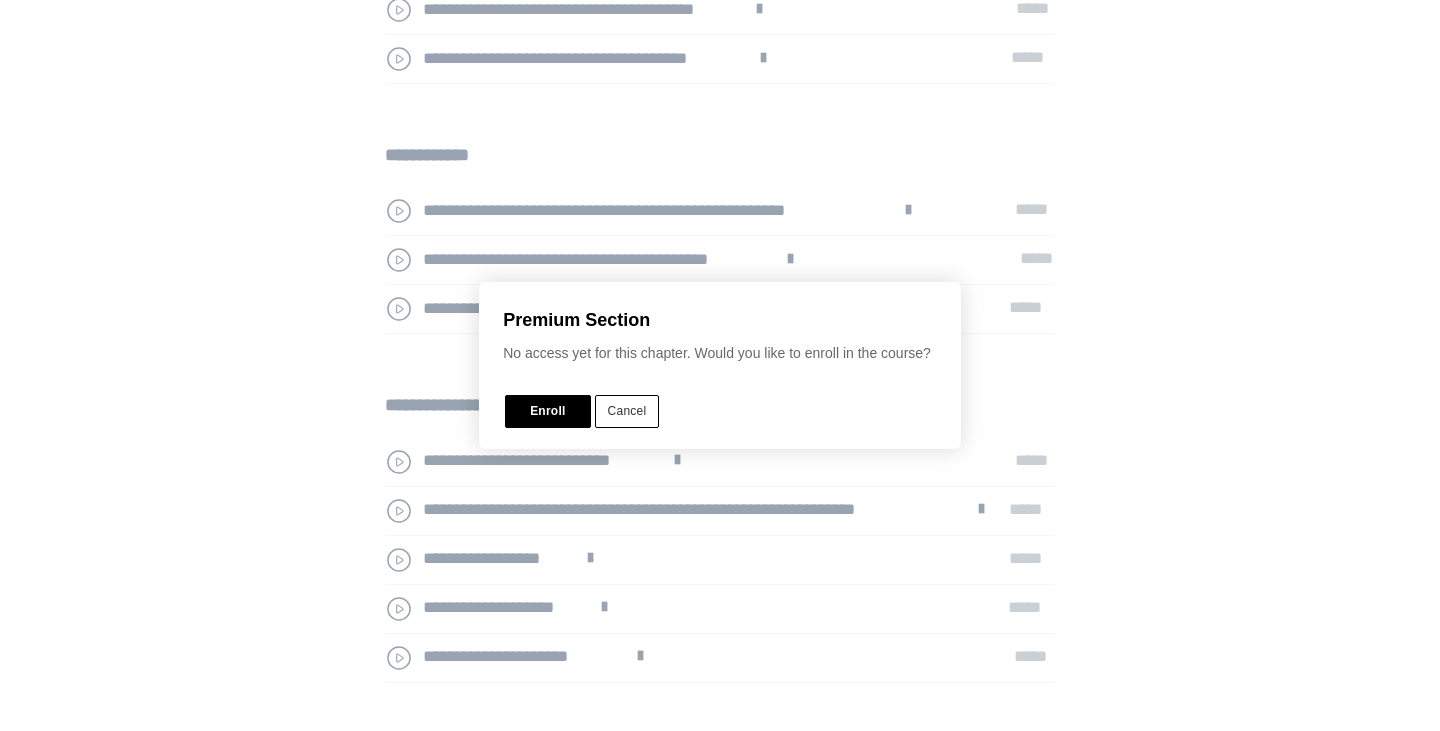 click on "Cancel" at bounding box center [627, 411] 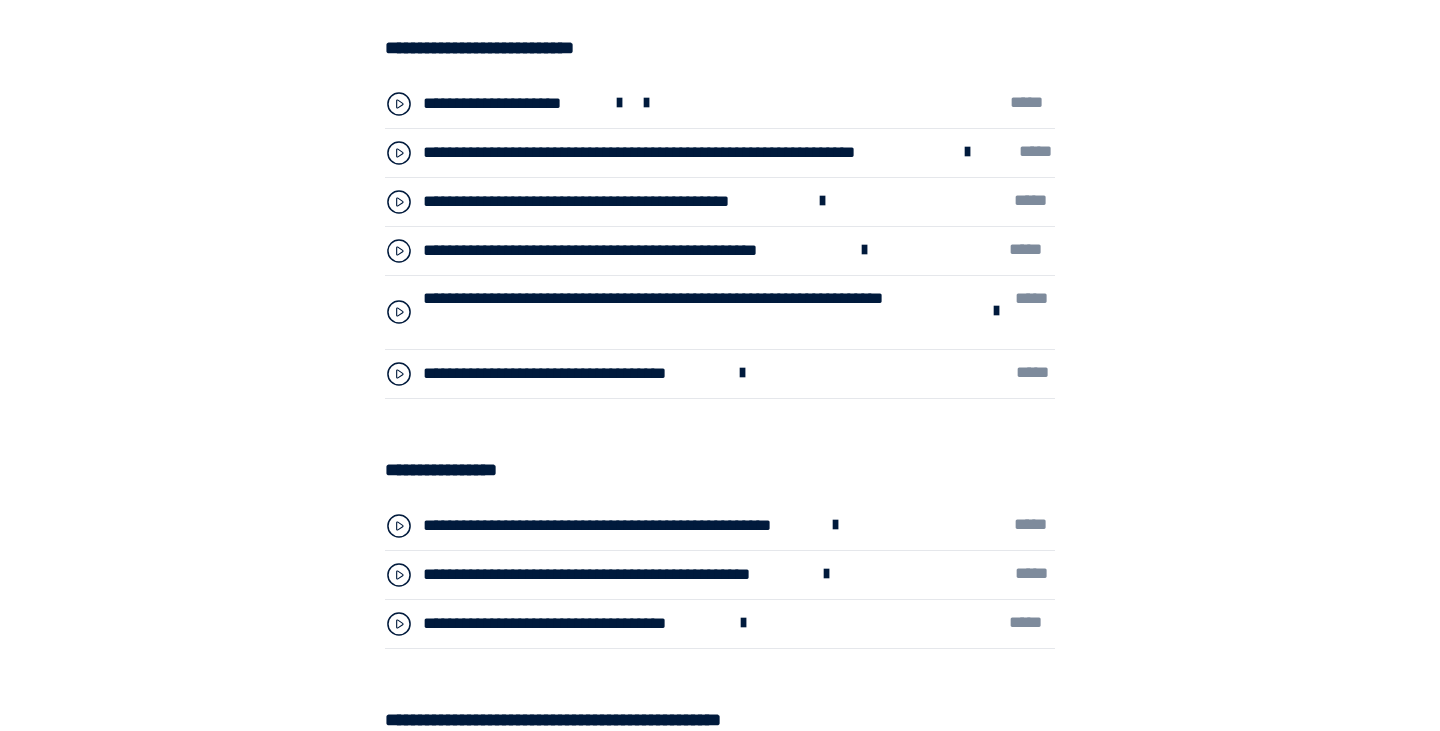 scroll, scrollTop: 6616, scrollLeft: 0, axis: vertical 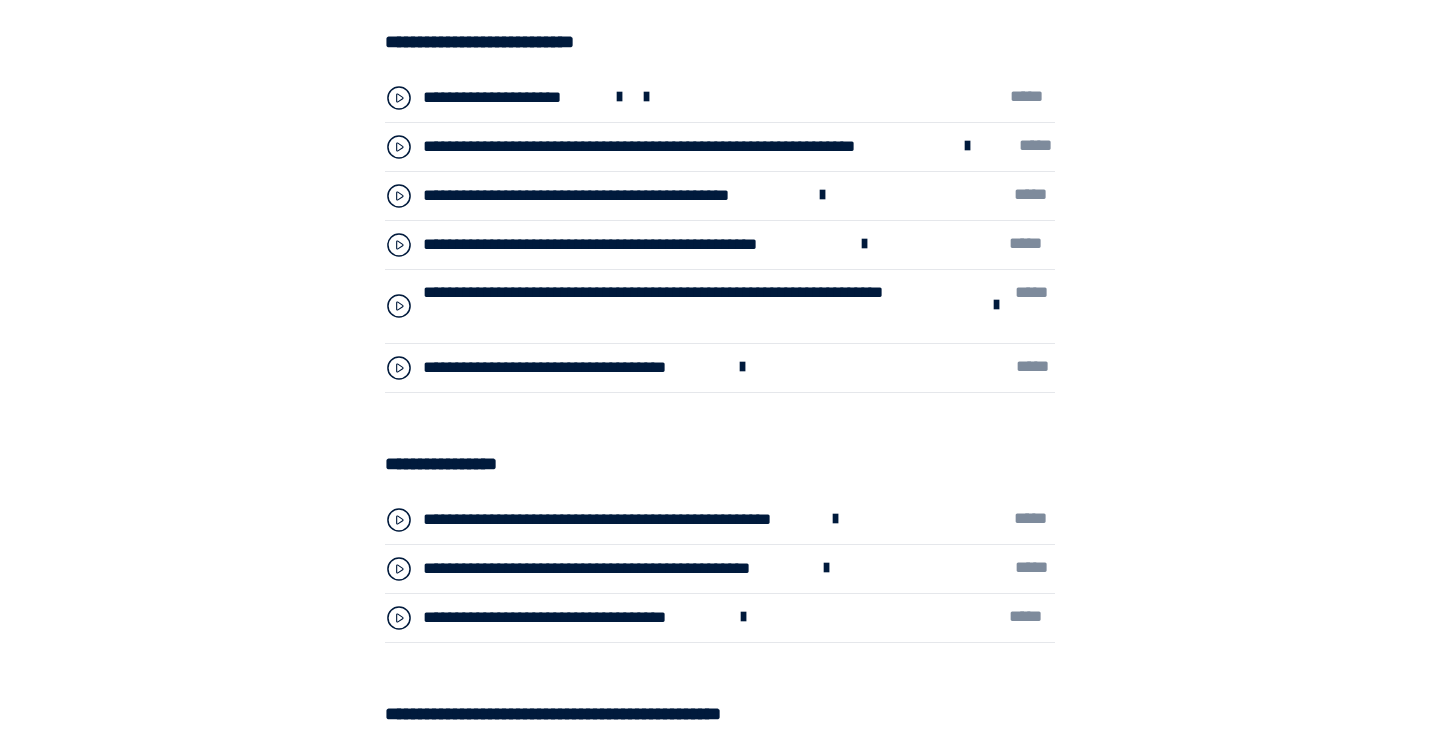 click on "**********" at bounding box center (720, -45) 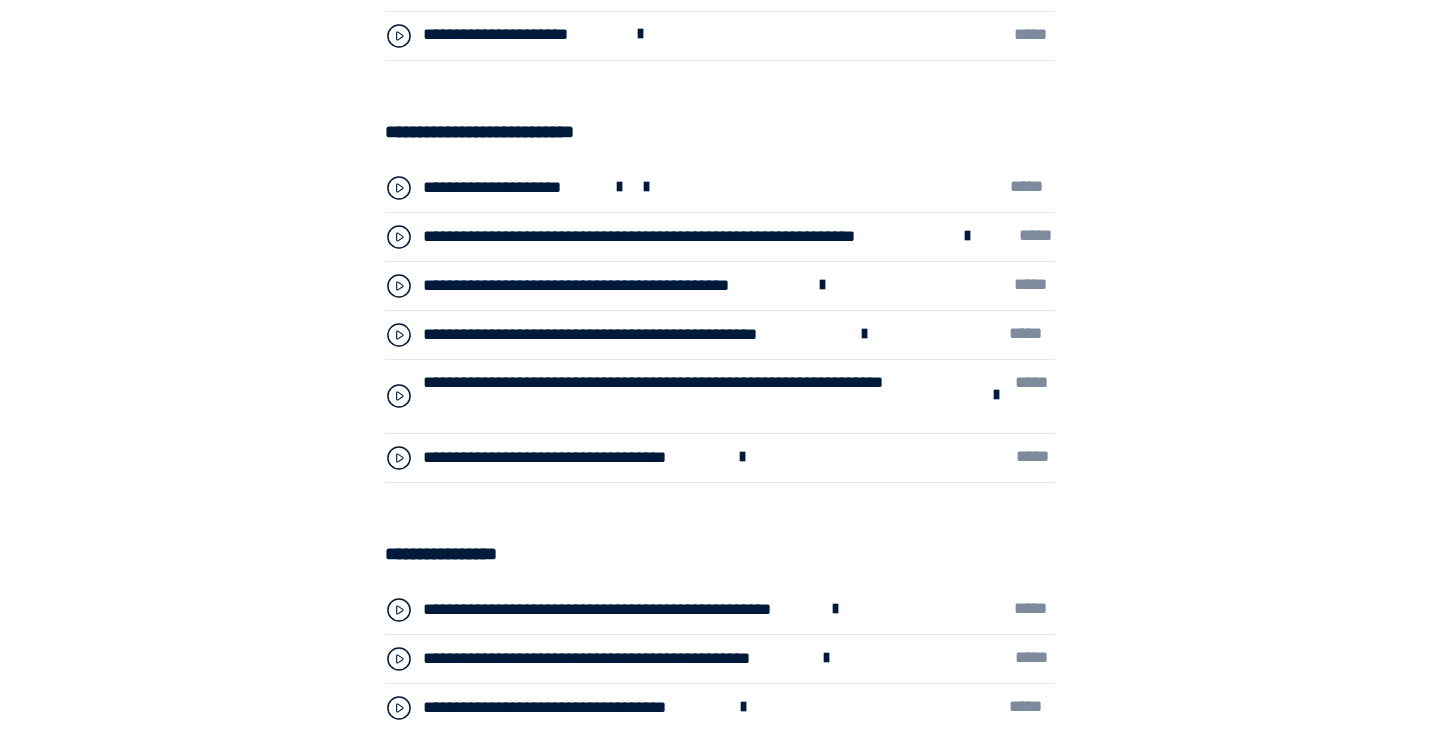 scroll, scrollTop: 6525, scrollLeft: 0, axis: vertical 